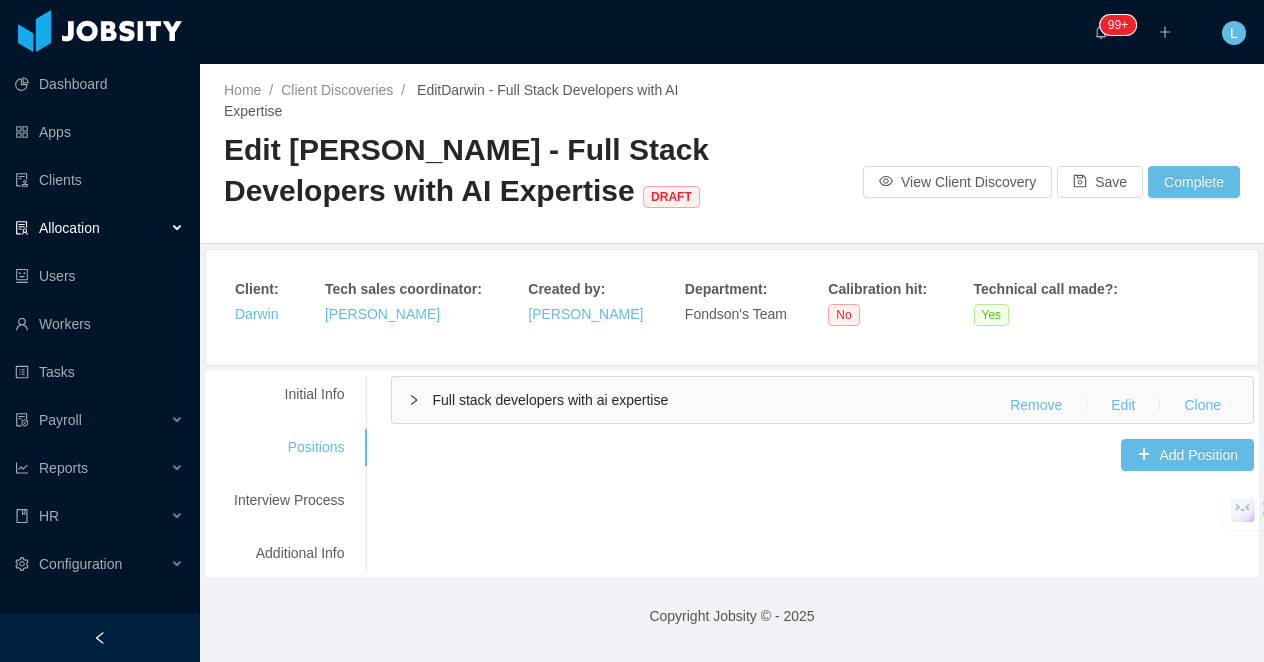 scroll, scrollTop: 0, scrollLeft: 0, axis: both 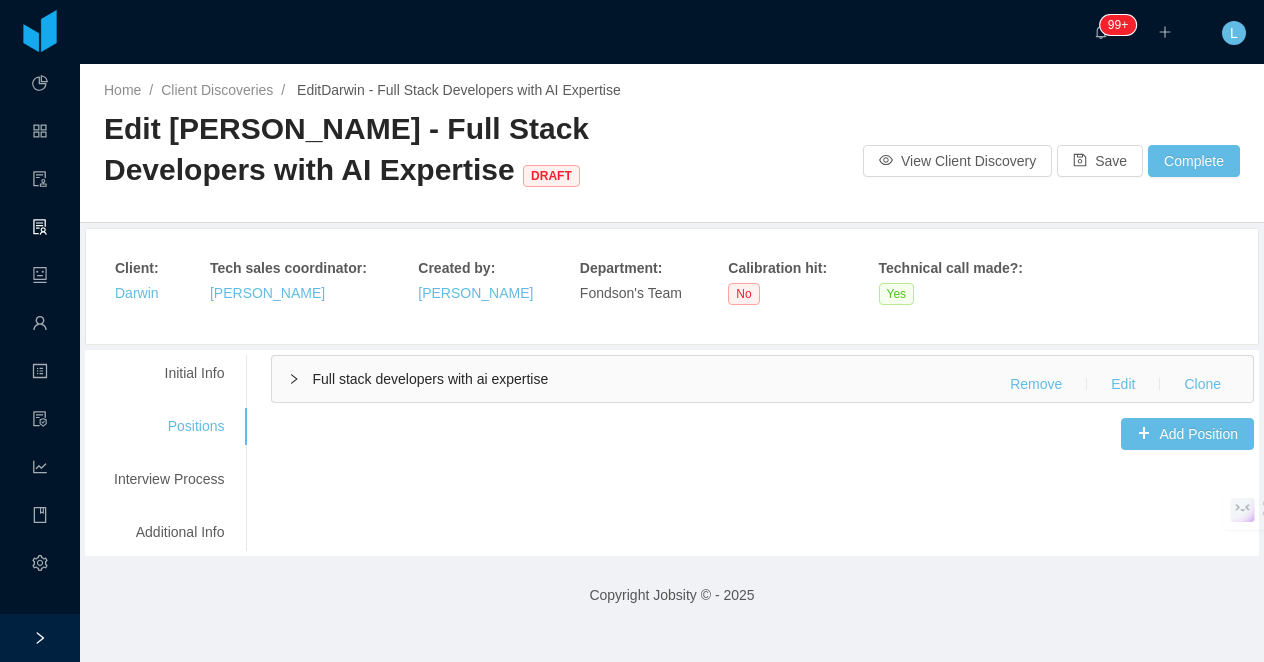 type 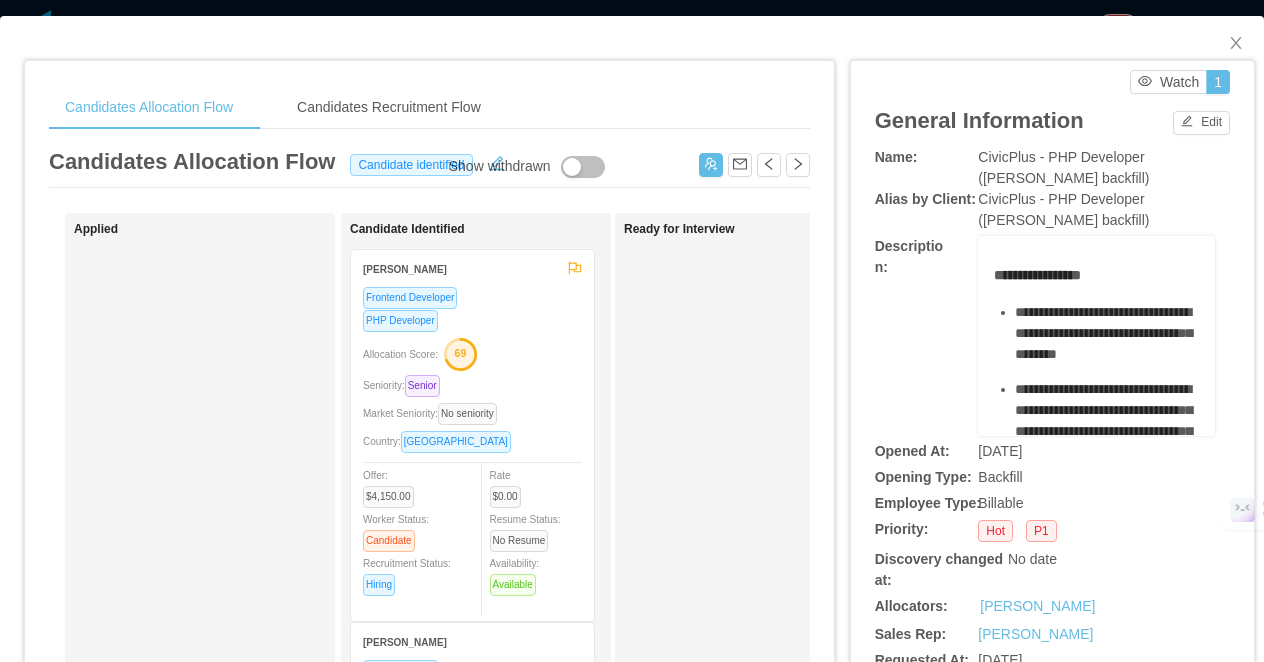 scroll, scrollTop: 0, scrollLeft: 0, axis: both 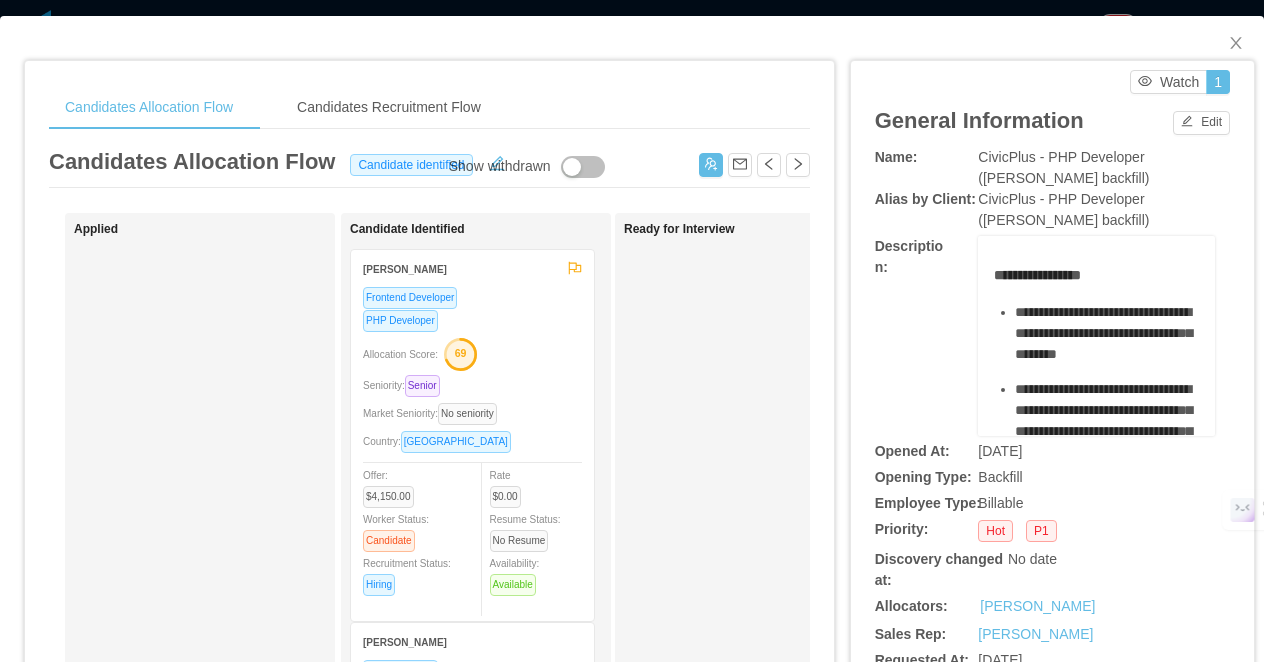 click on "**********" at bounding box center [632, 331] 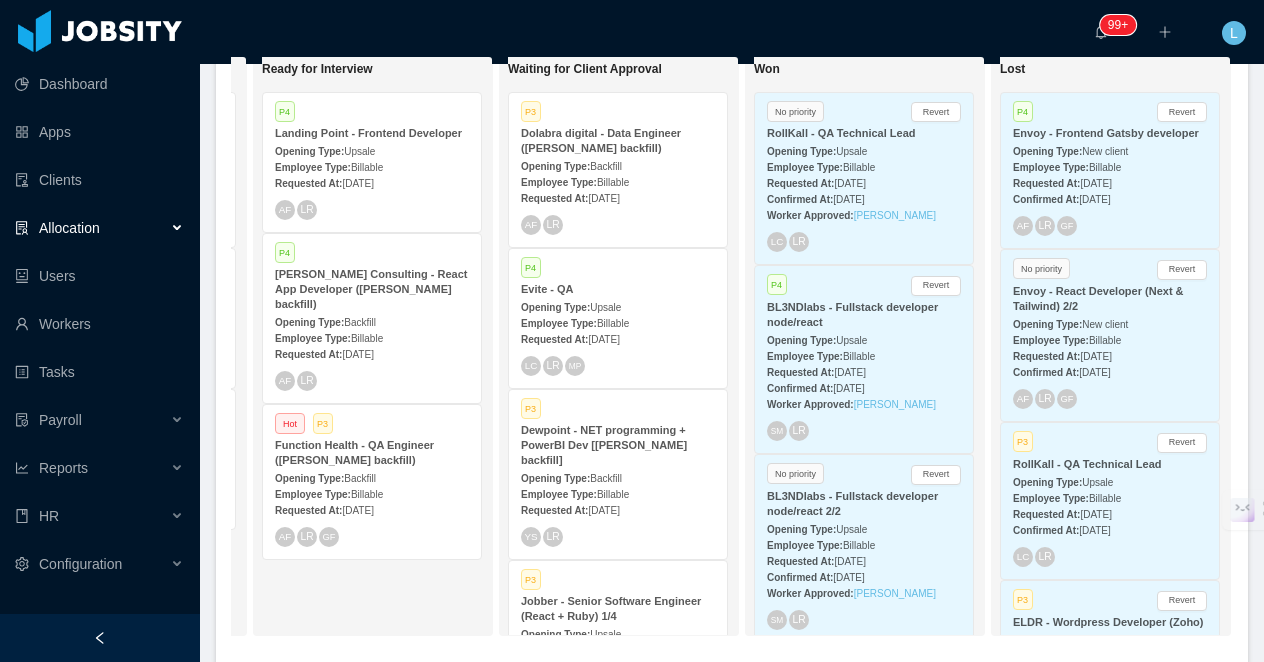 scroll, scrollTop: 0, scrollLeft: 762, axis: horizontal 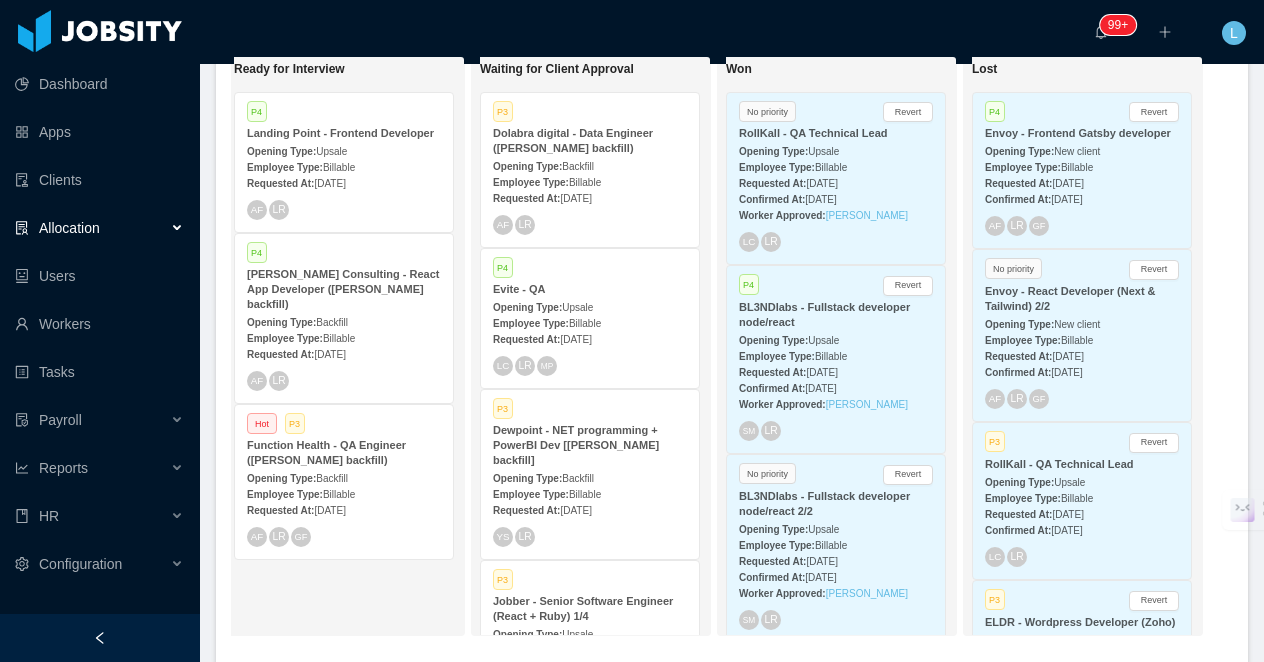click on "Opening Type:   Upsale" at bounding box center (836, 339) 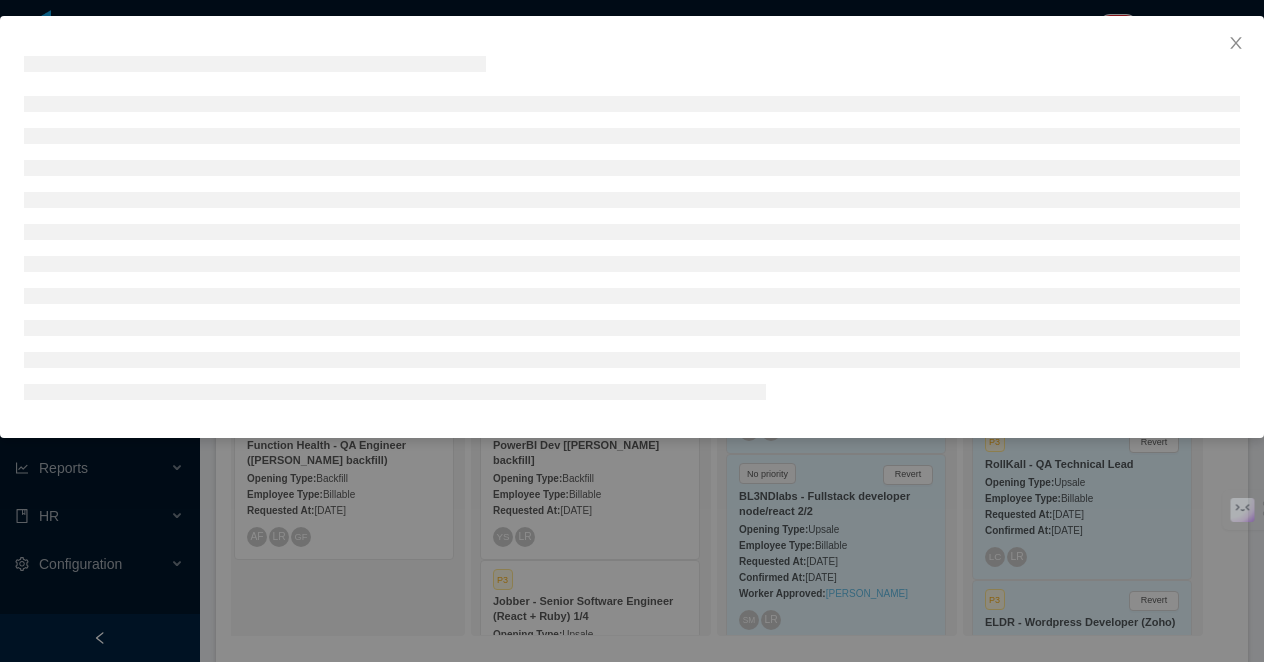 click at bounding box center (632, 331) 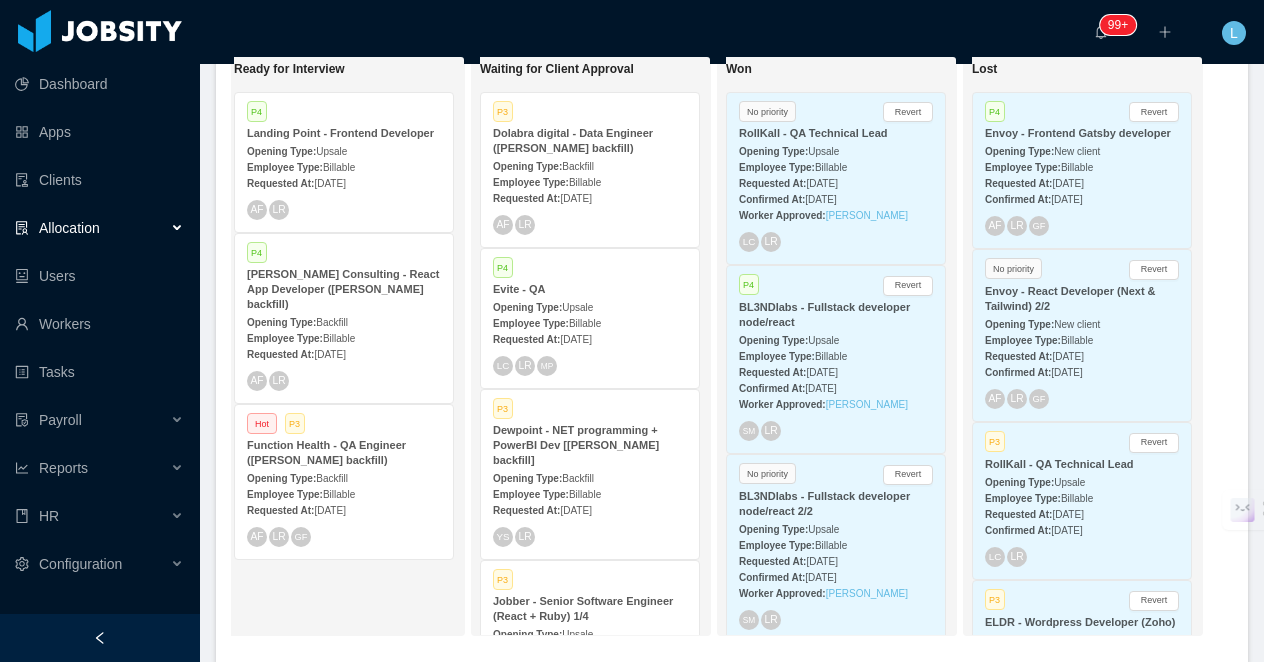 click on "BL3NDlabs - Fullstack developer node/react 2/2" at bounding box center (836, 504) 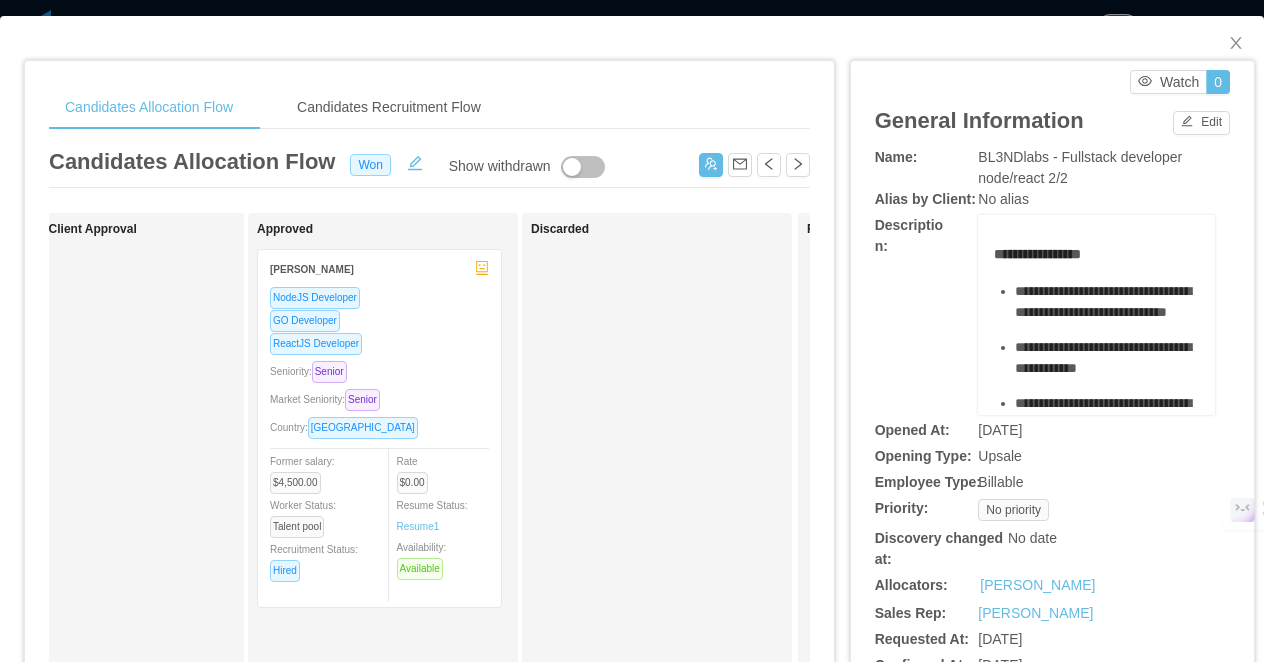 scroll, scrollTop: 0, scrollLeft: 919, axis: horizontal 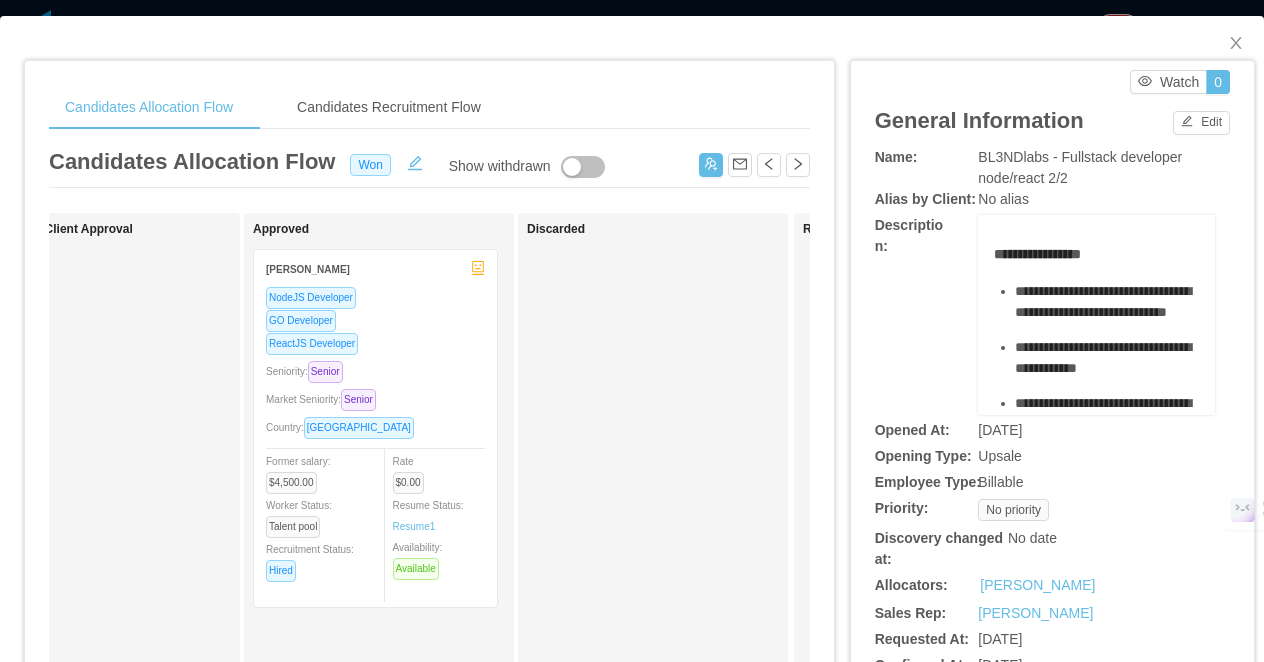click on "ReactJS Developer" at bounding box center [375, 343] 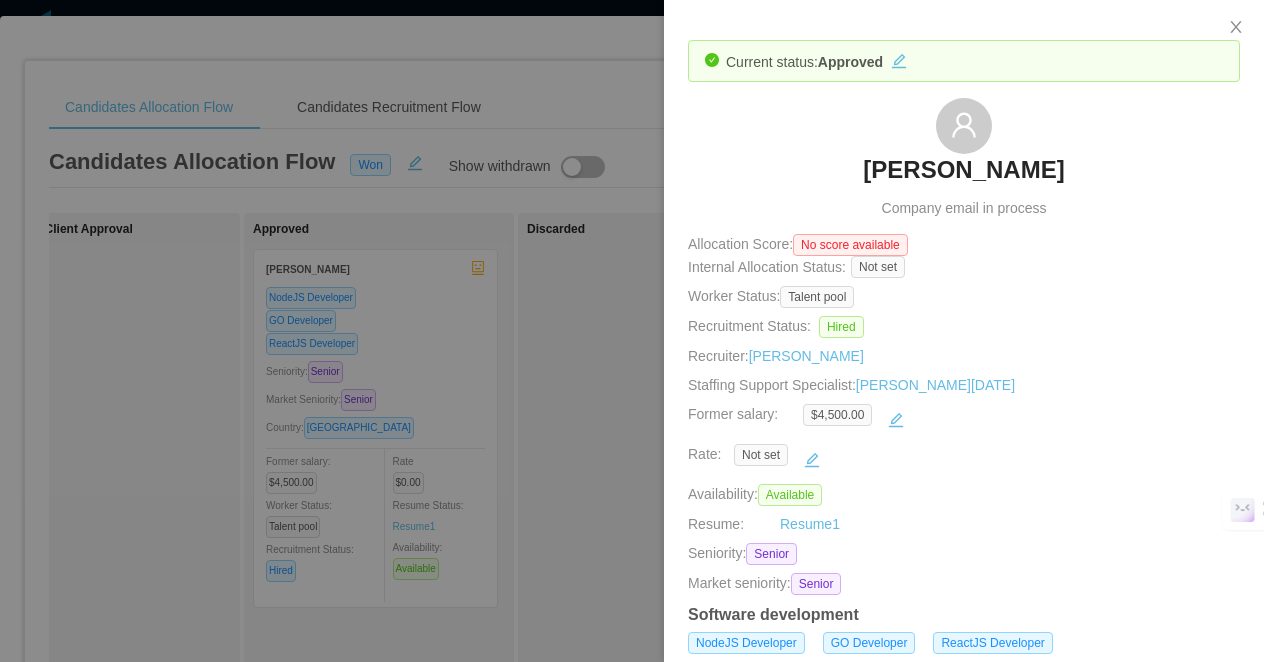 click at bounding box center (632, 331) 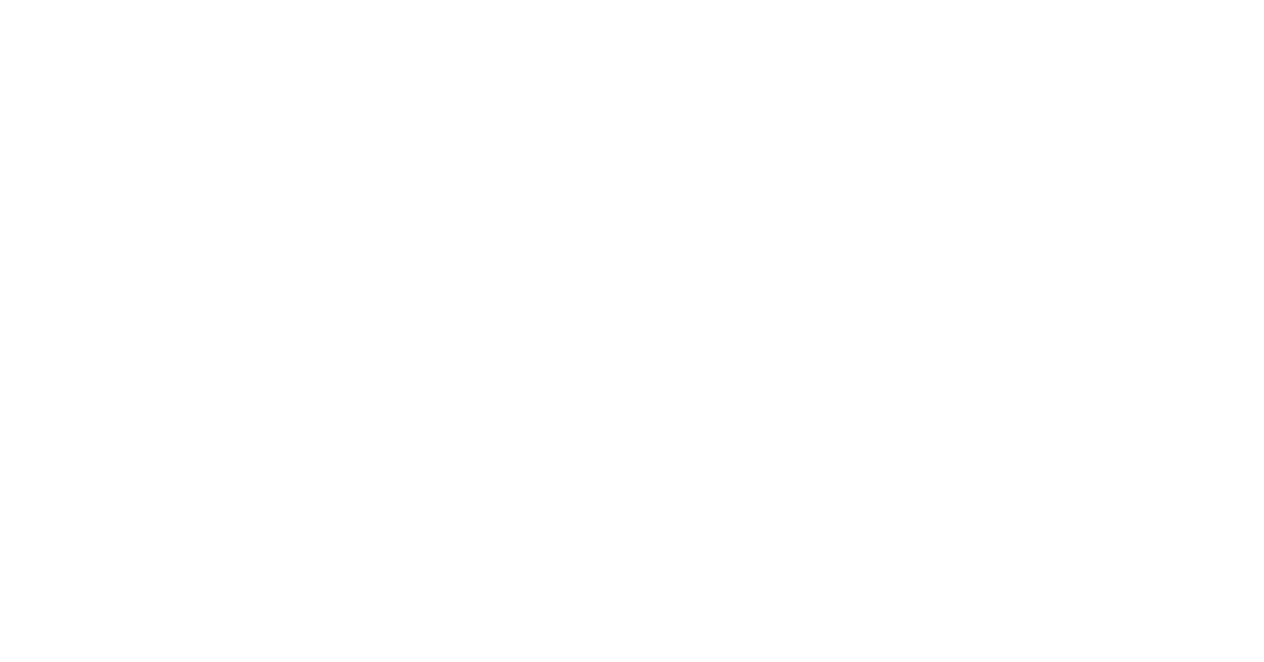 scroll, scrollTop: 0, scrollLeft: 0, axis: both 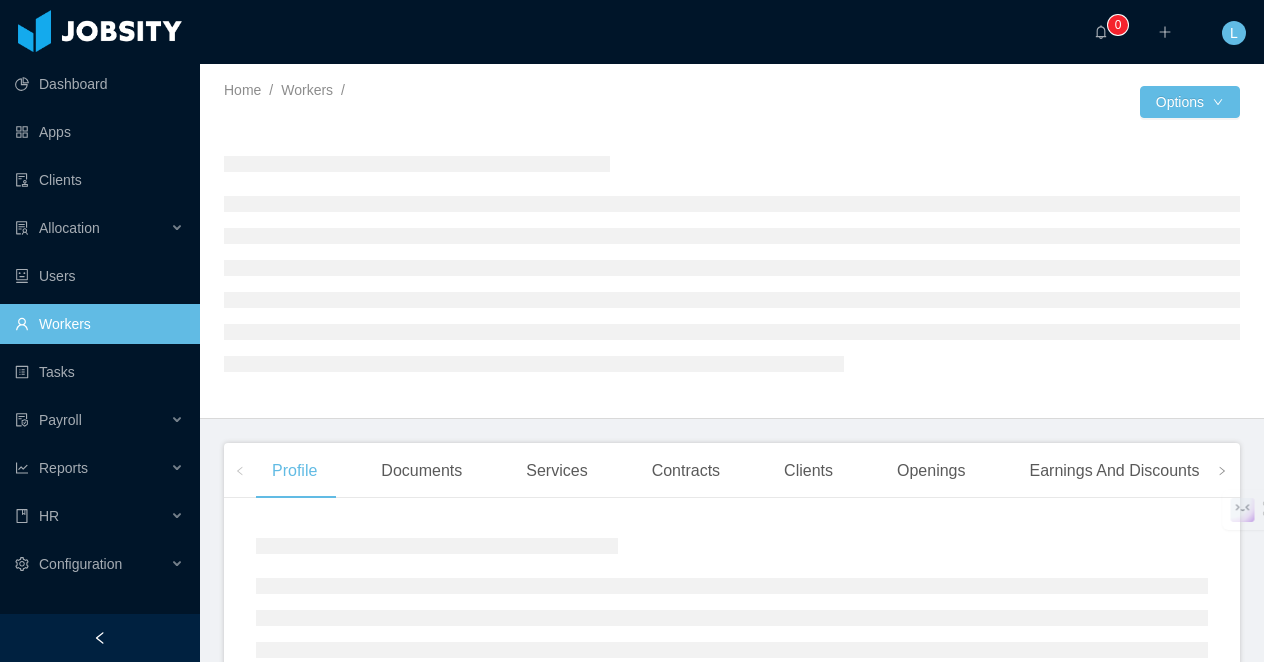 click at bounding box center [100, 638] 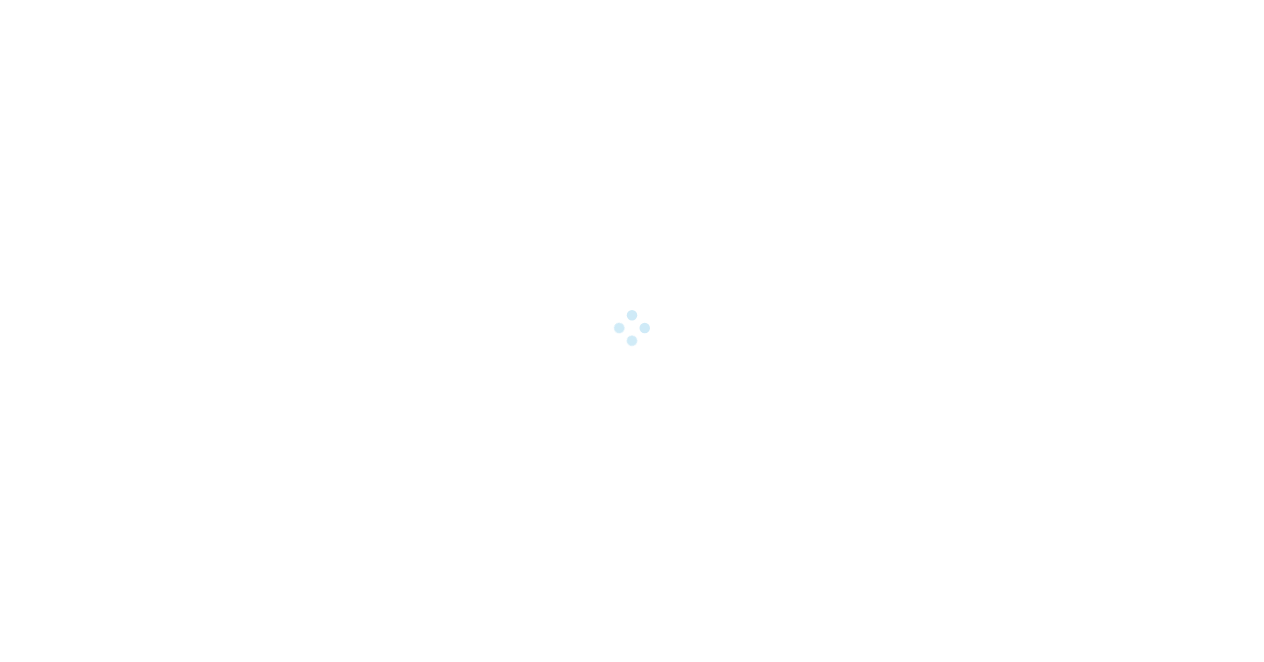 scroll, scrollTop: 0, scrollLeft: 0, axis: both 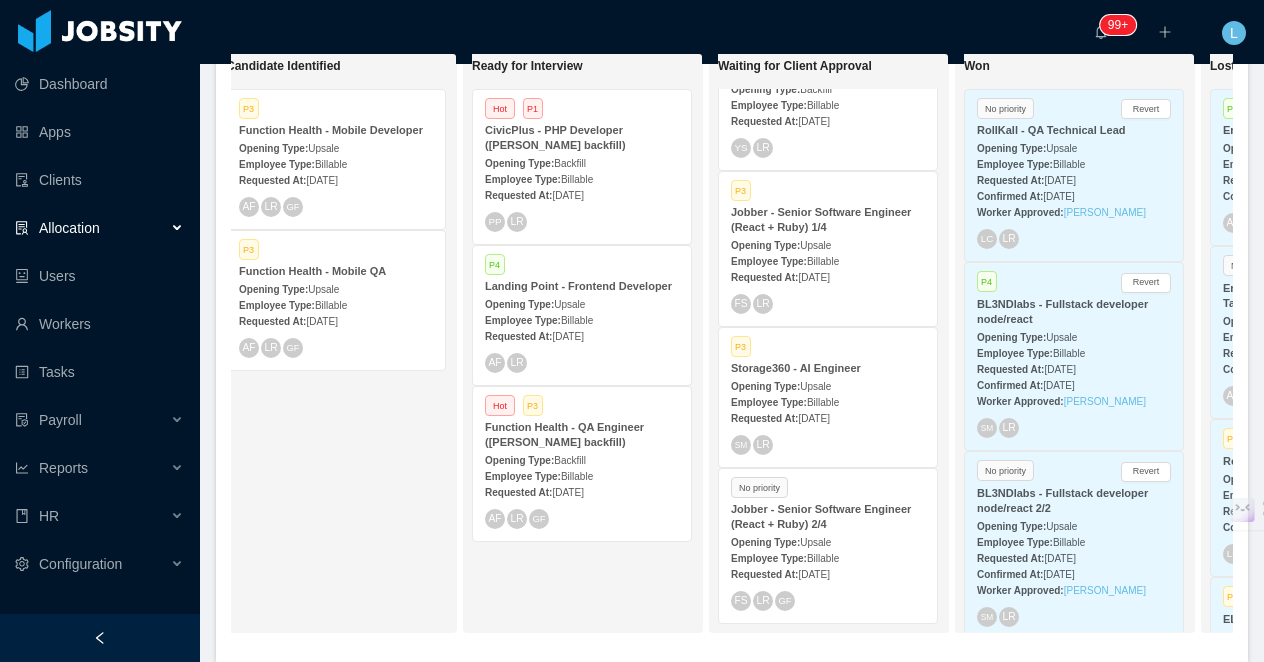 click on "Jul 9th, 2025" at bounding box center [567, 336] 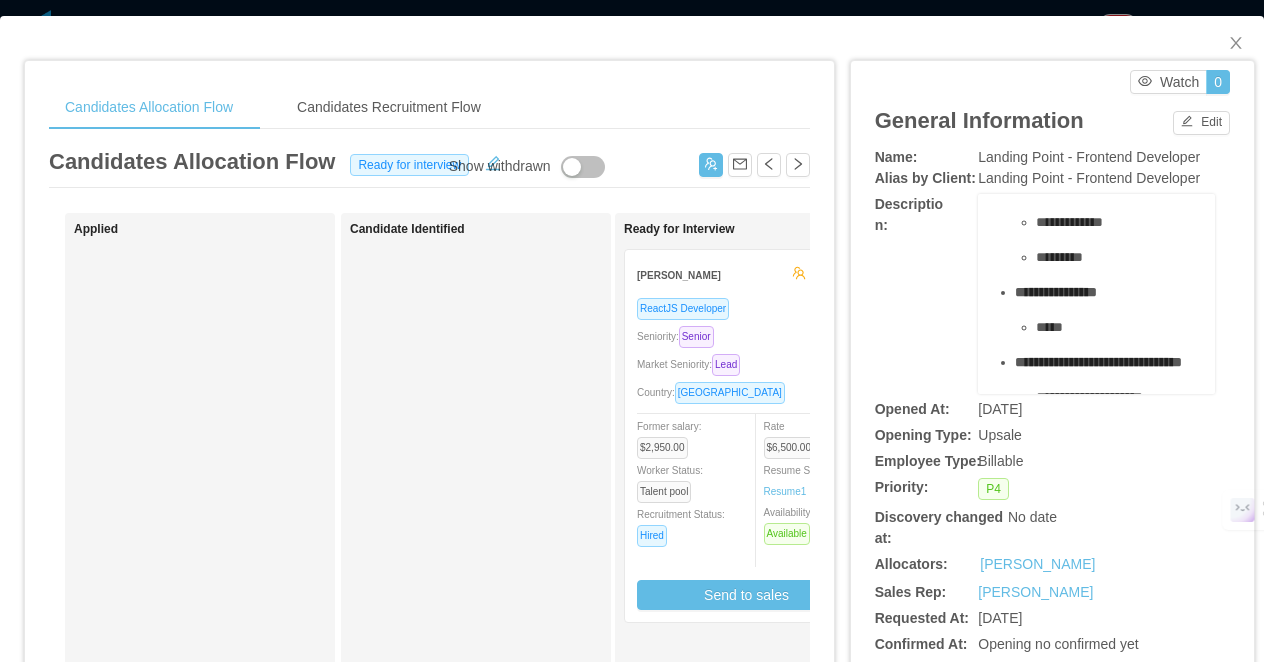 scroll, scrollTop: 424, scrollLeft: 0, axis: vertical 